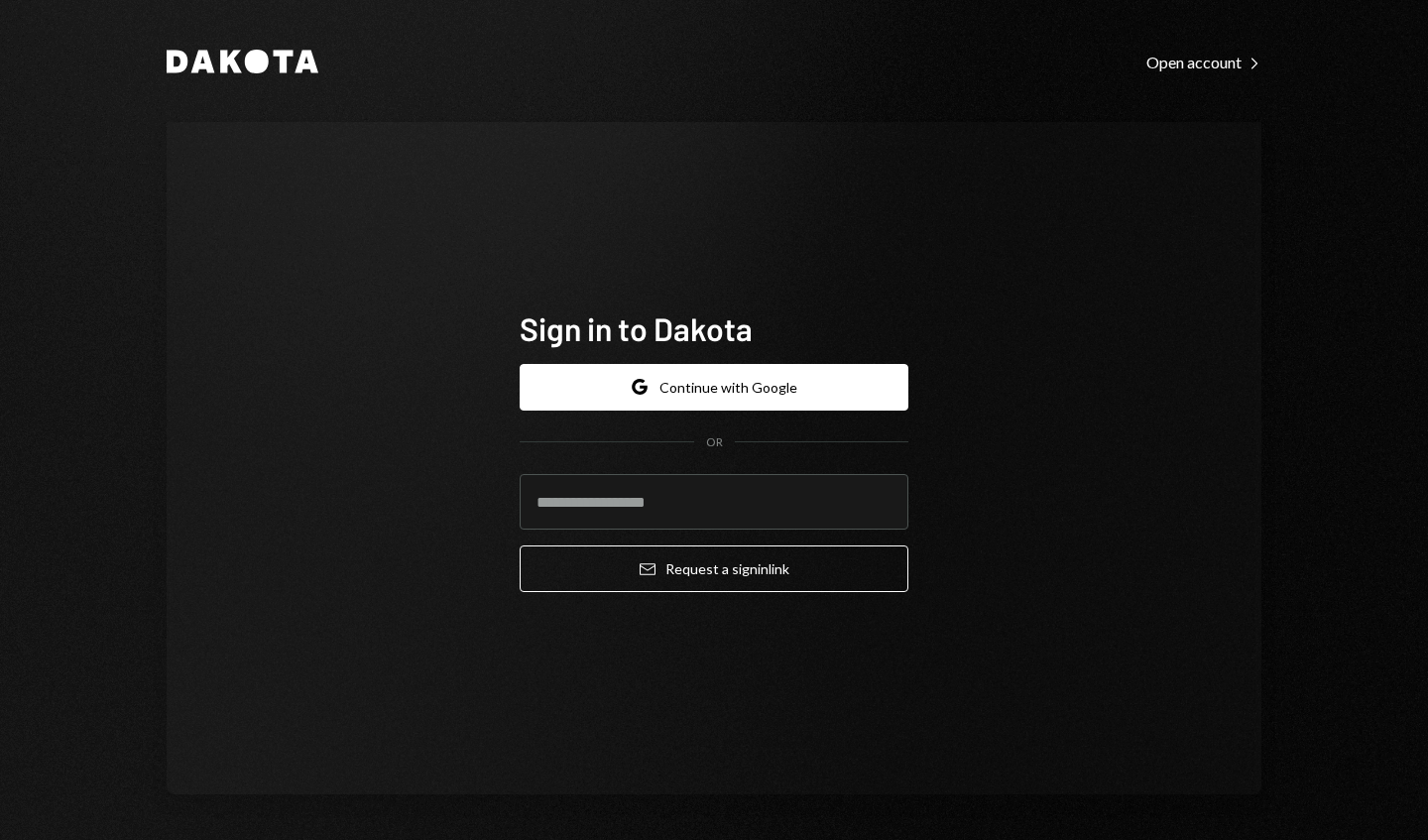 scroll, scrollTop: 0, scrollLeft: 0, axis: both 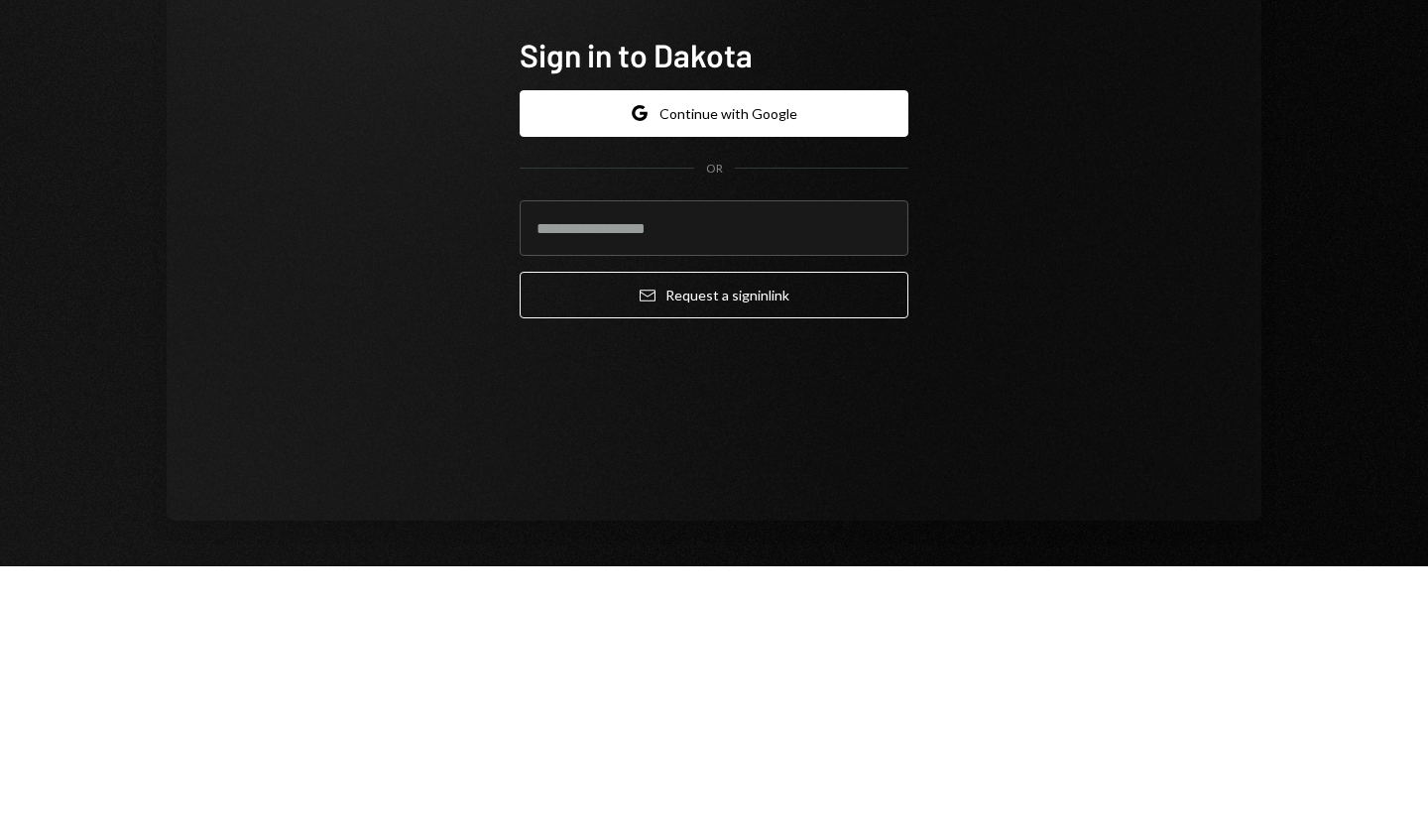 click at bounding box center (714, 502) 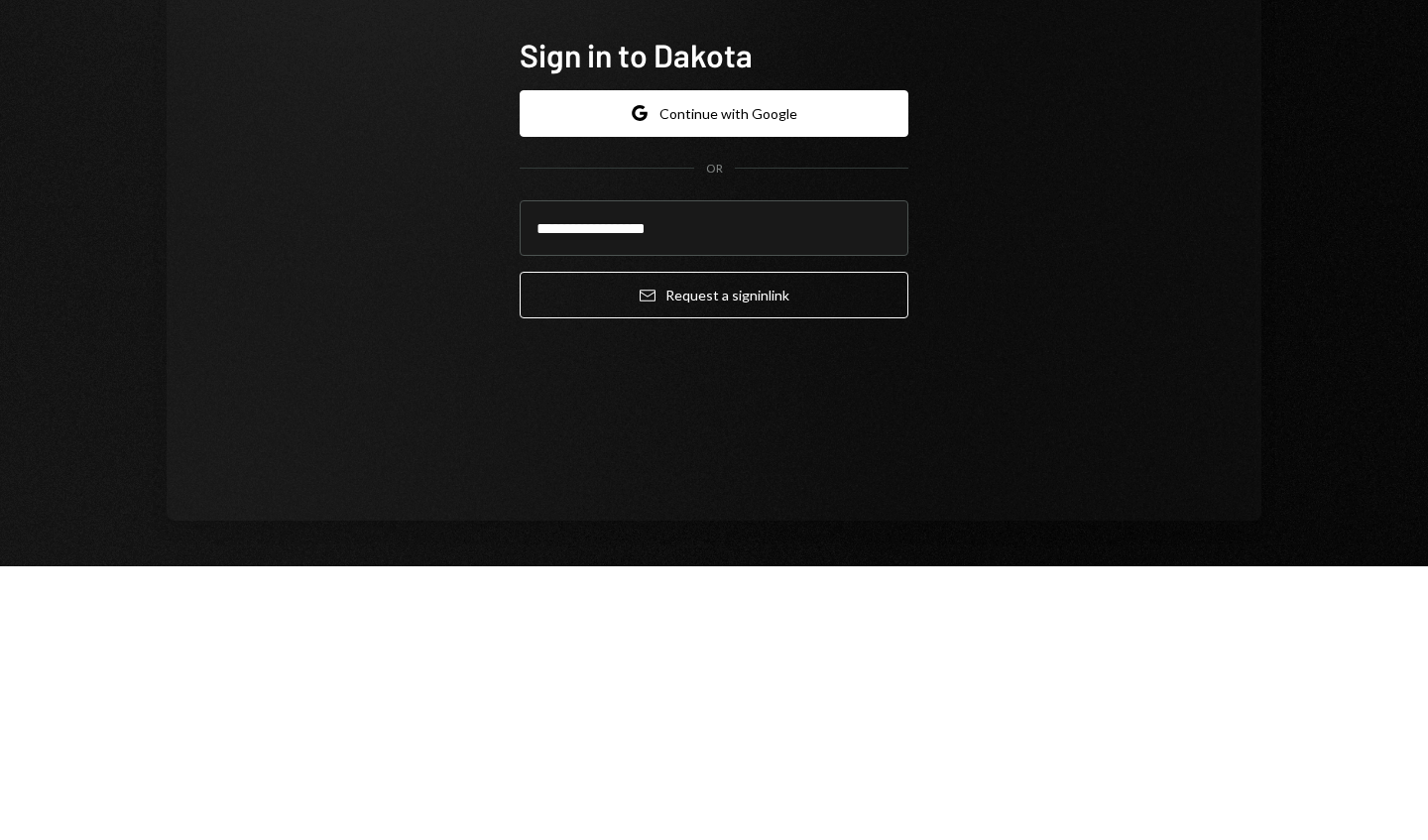 click on "Email Request a sign  in  link" at bounding box center [714, 568] 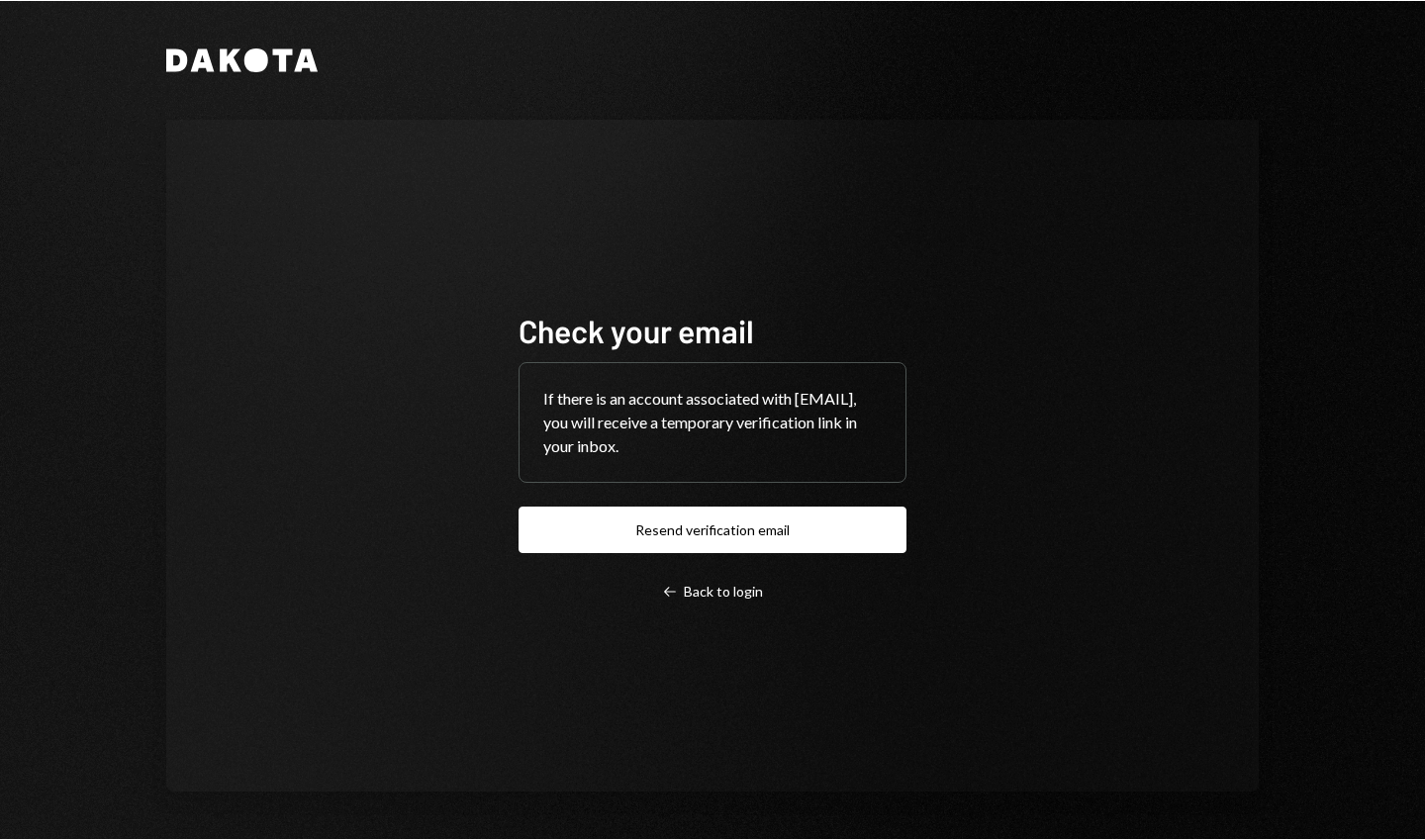 scroll, scrollTop: 0, scrollLeft: 0, axis: both 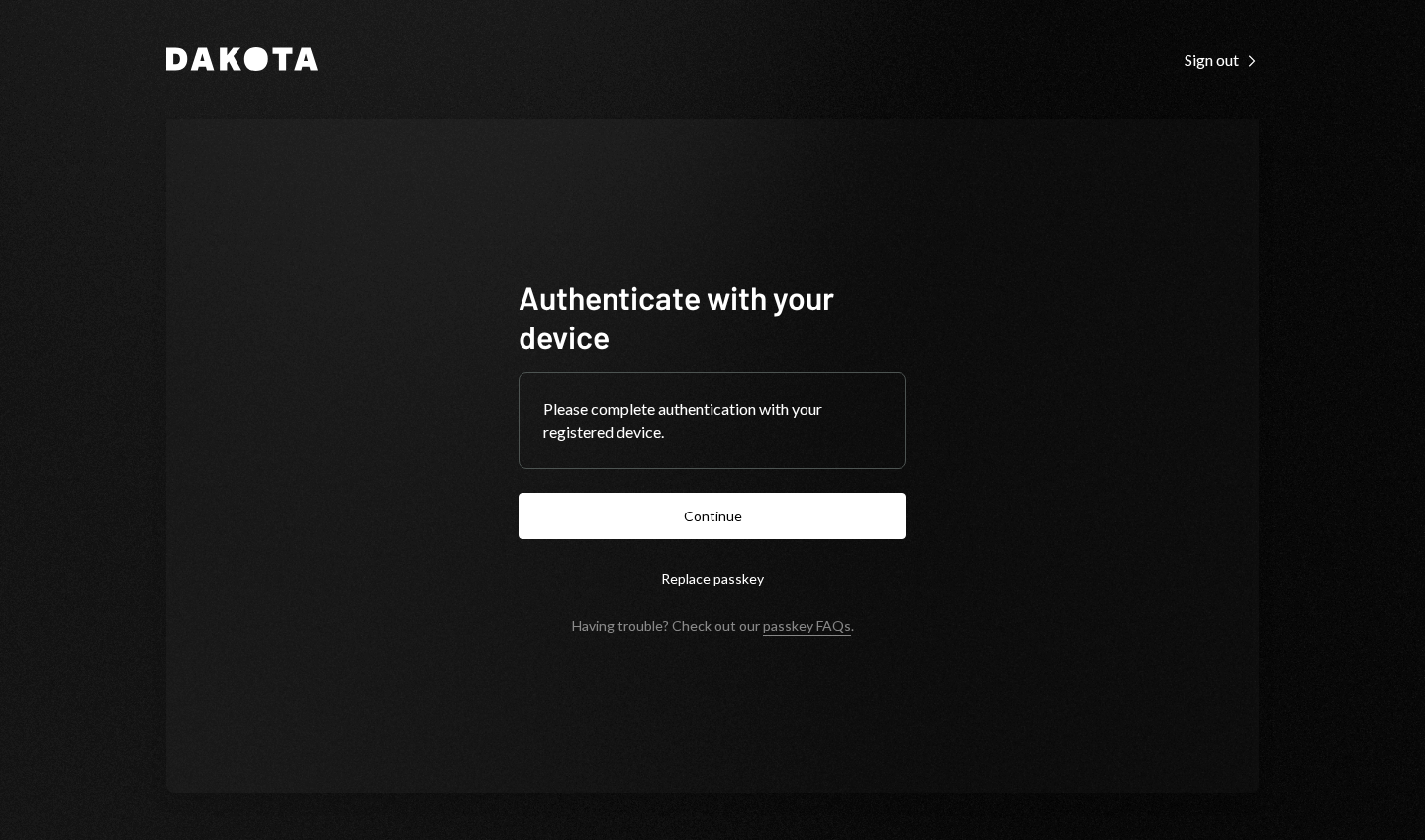 click on "Authenticate with your device Please complete authentication with your registered device. Continue Replace passkey Having trouble? Check out our   passkey FAQs ." at bounding box center [712, 455] 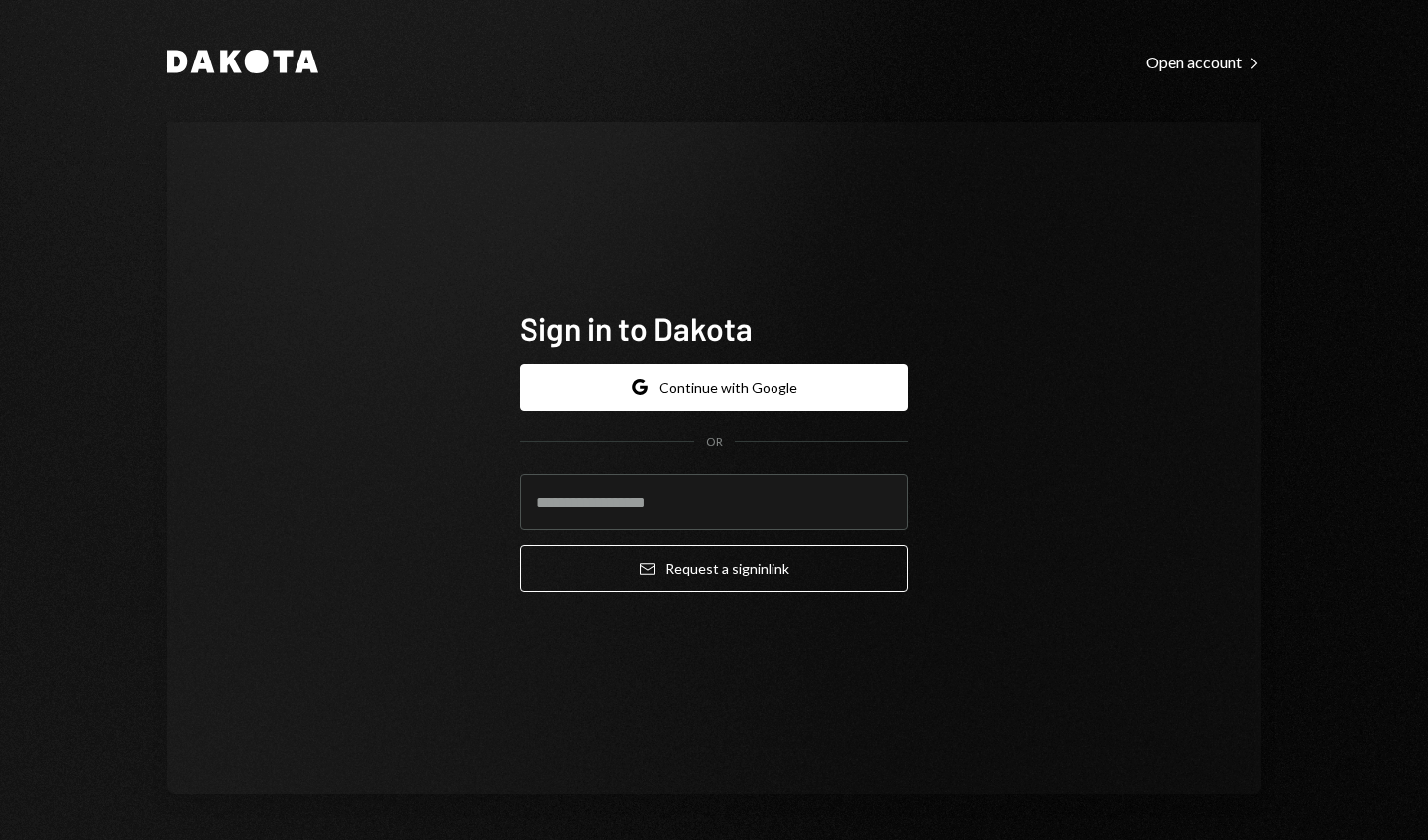 scroll, scrollTop: 0, scrollLeft: 0, axis: both 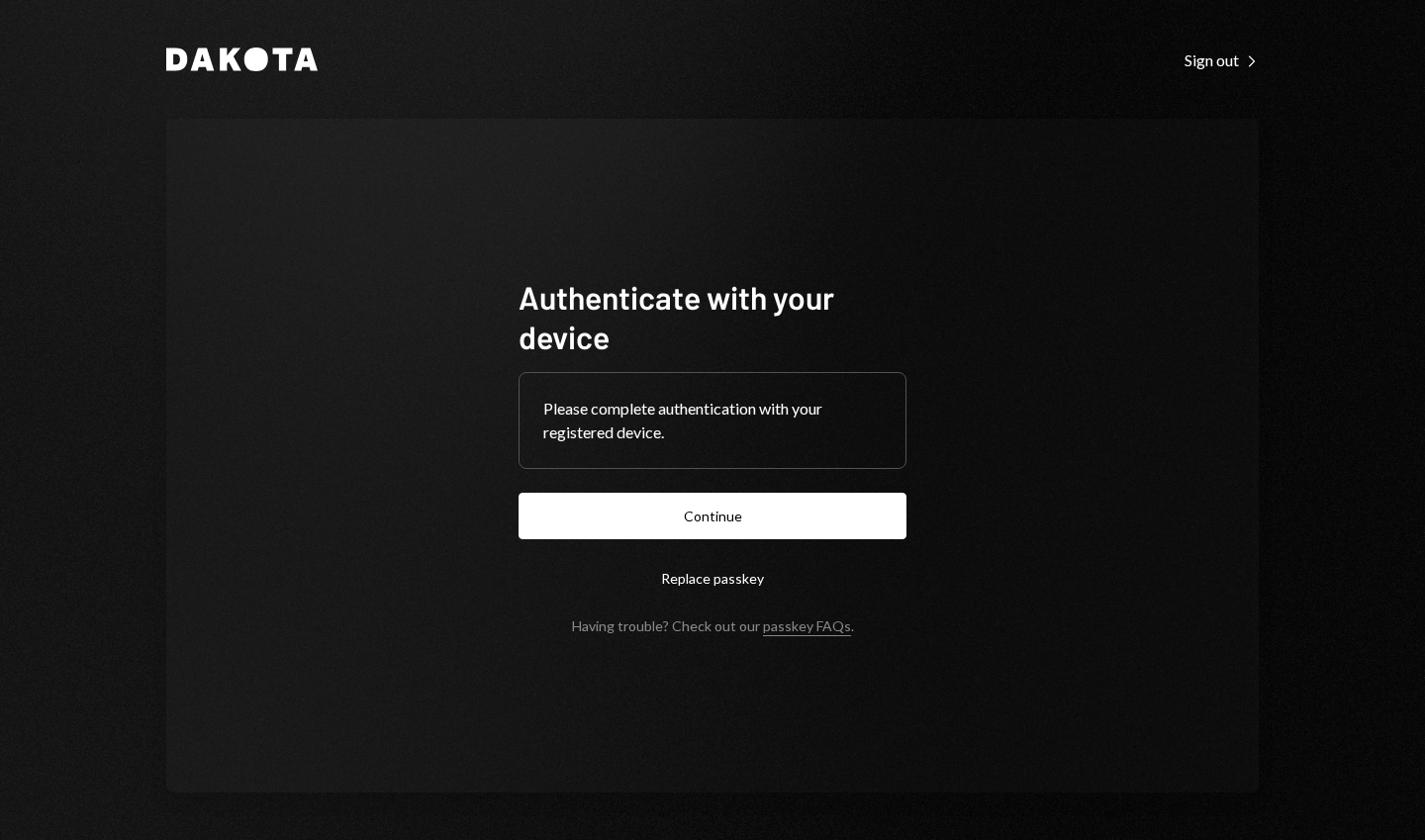 click on "Dakota Sign out Right Caret Authenticate with your device Please complete authentication with your registered device. Continue Replace passkey Having trouble? Check out our   passkey FAQs ." at bounding box center (712, 420) 